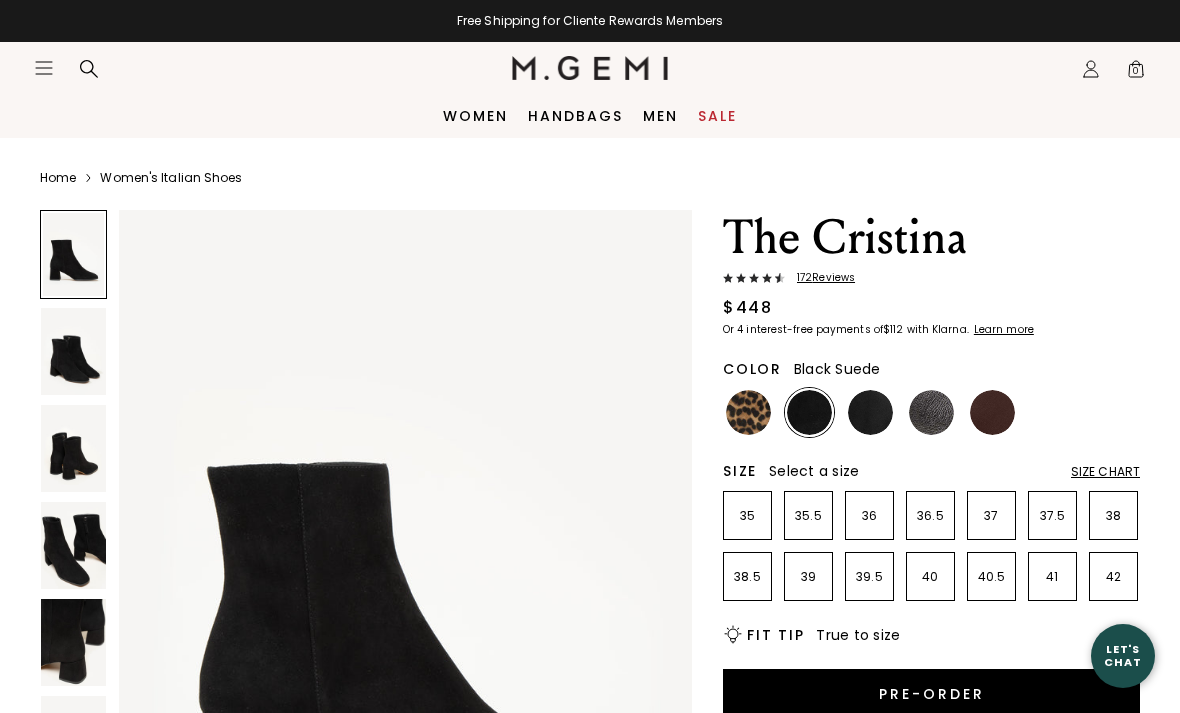 scroll, scrollTop: 0, scrollLeft: 0, axis: both 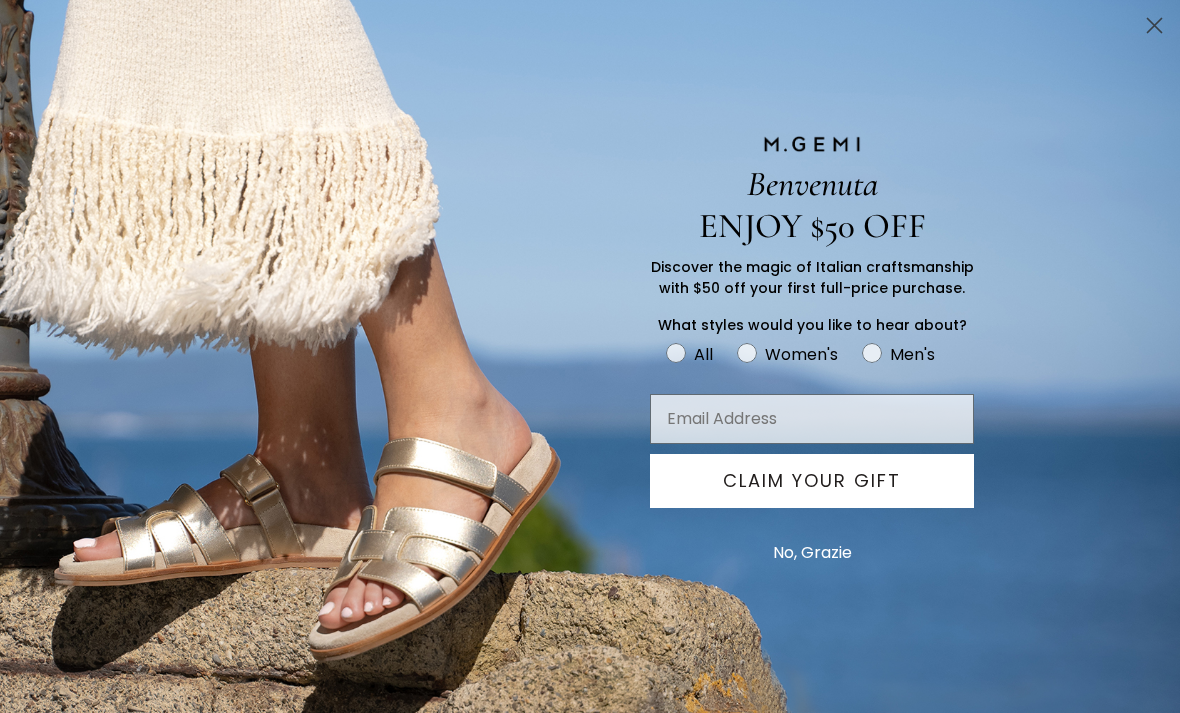 click 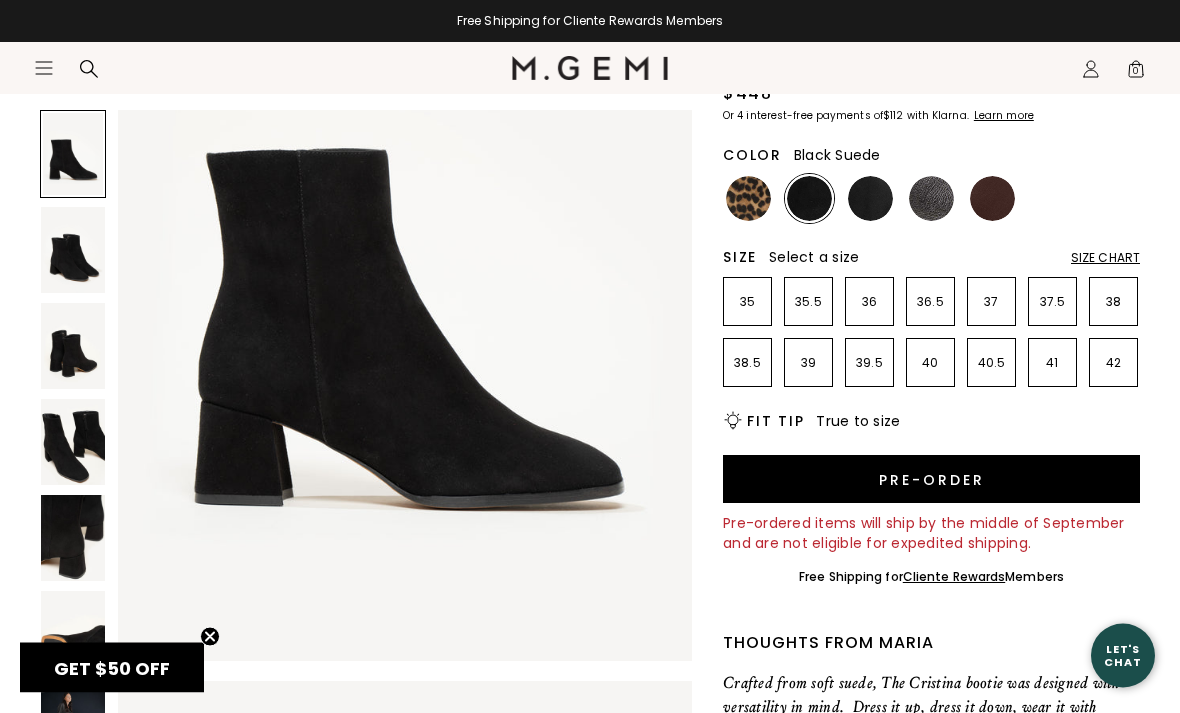 scroll, scrollTop: 214, scrollLeft: 0, axis: vertical 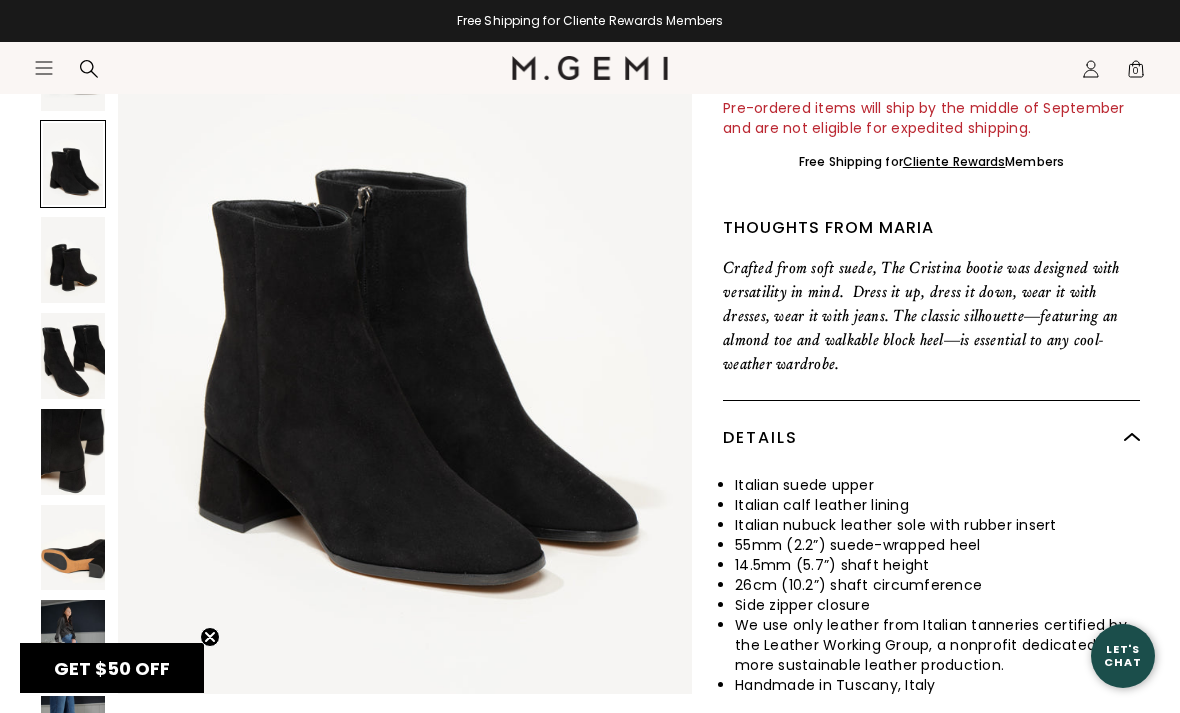 click at bounding box center (73, 644) 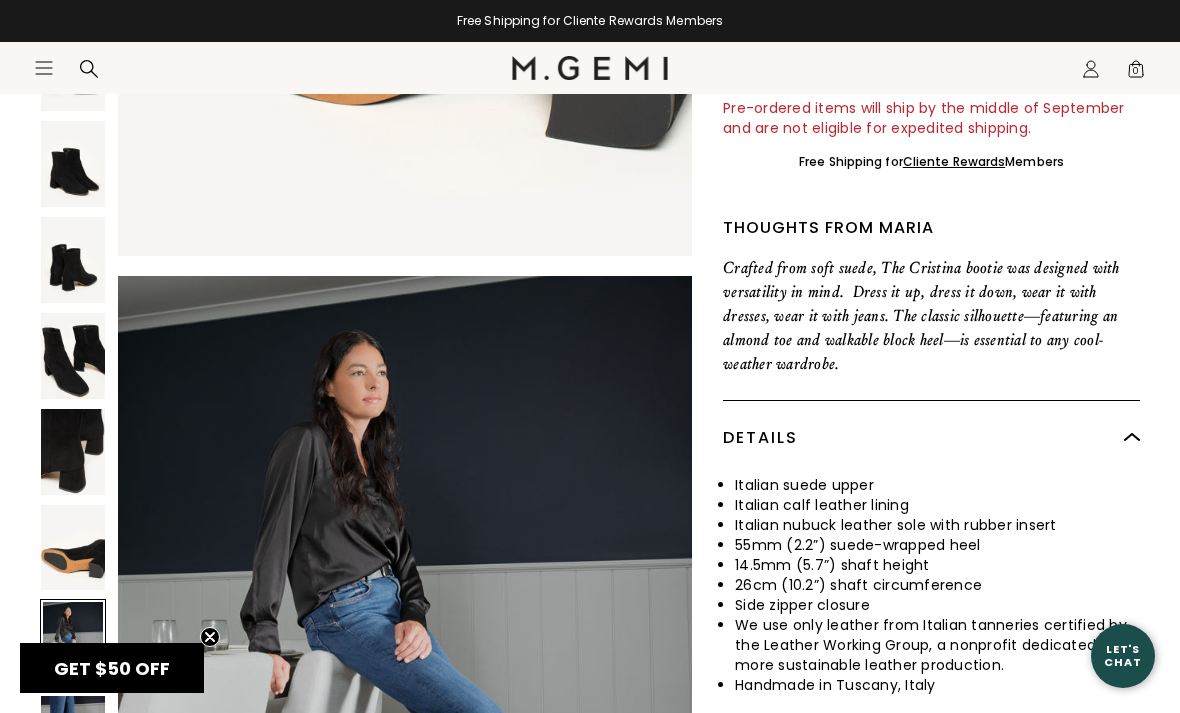 scroll, scrollTop: 4709, scrollLeft: 0, axis: vertical 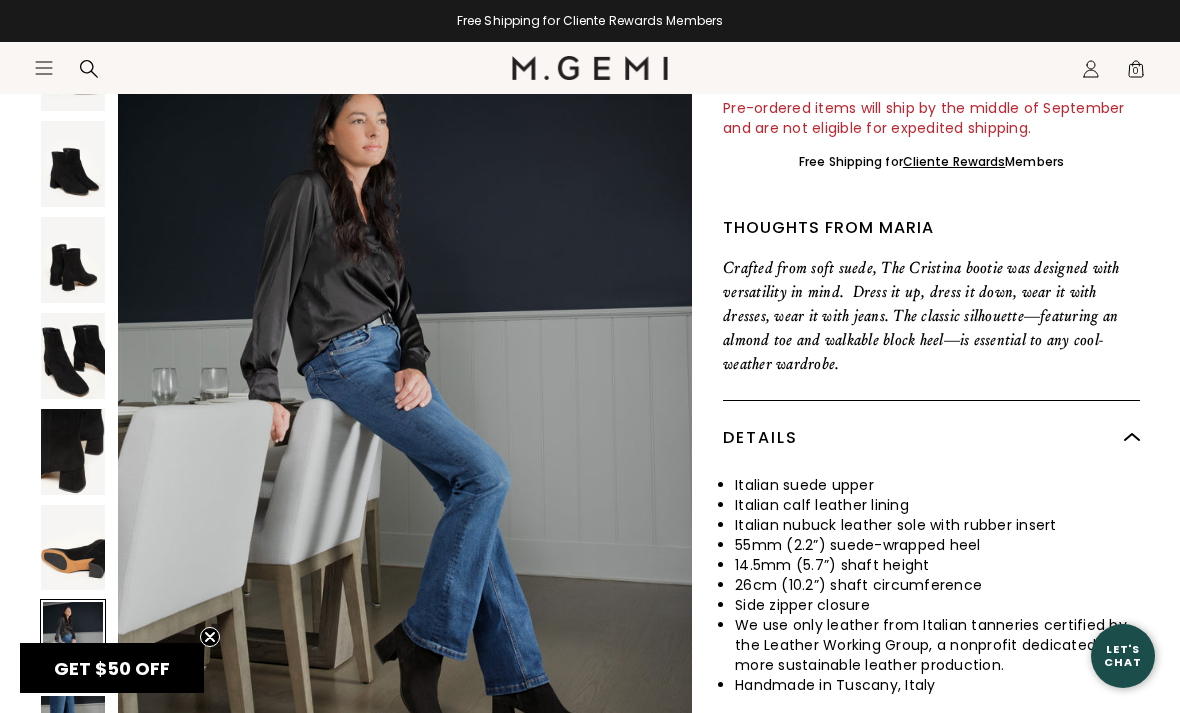 click at bounding box center [73, 548] 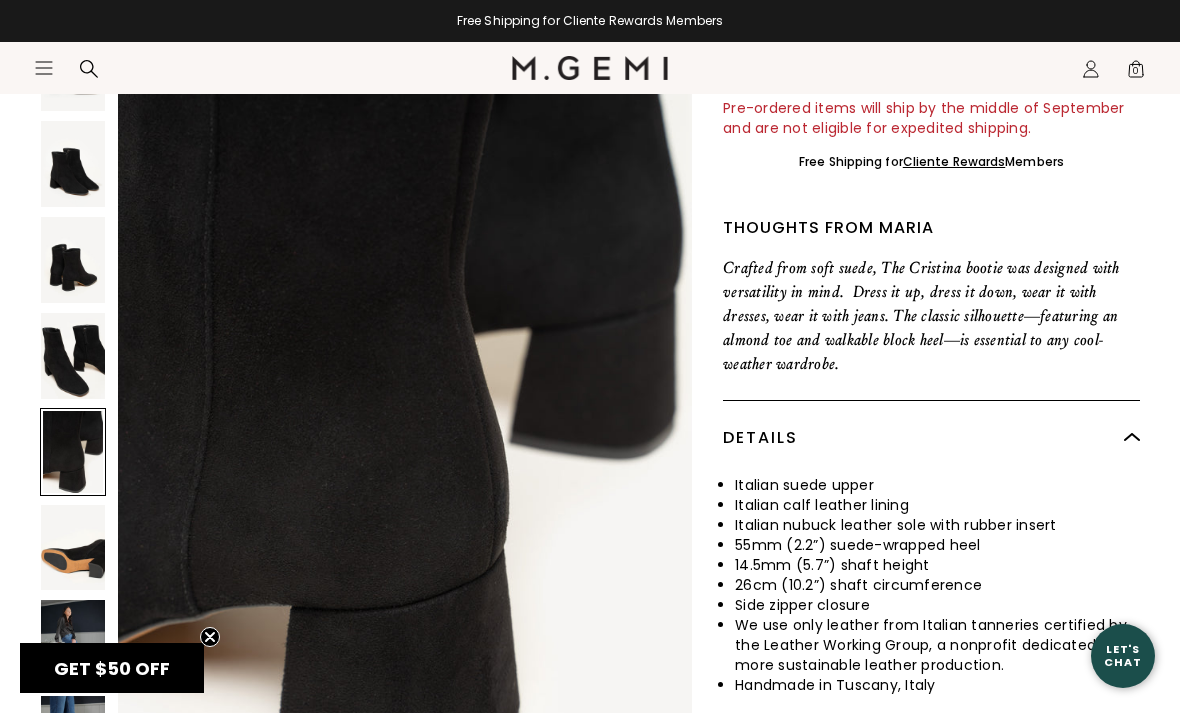 scroll, scrollTop: 3113, scrollLeft: 0, axis: vertical 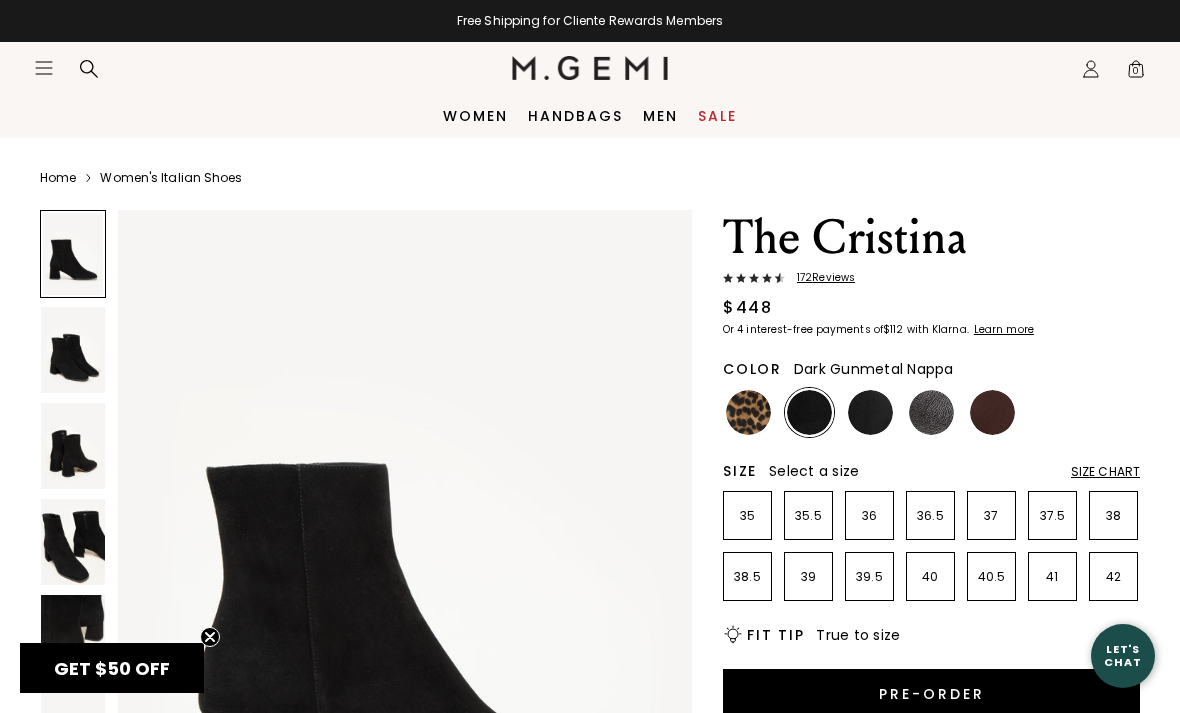 click at bounding box center [931, 412] 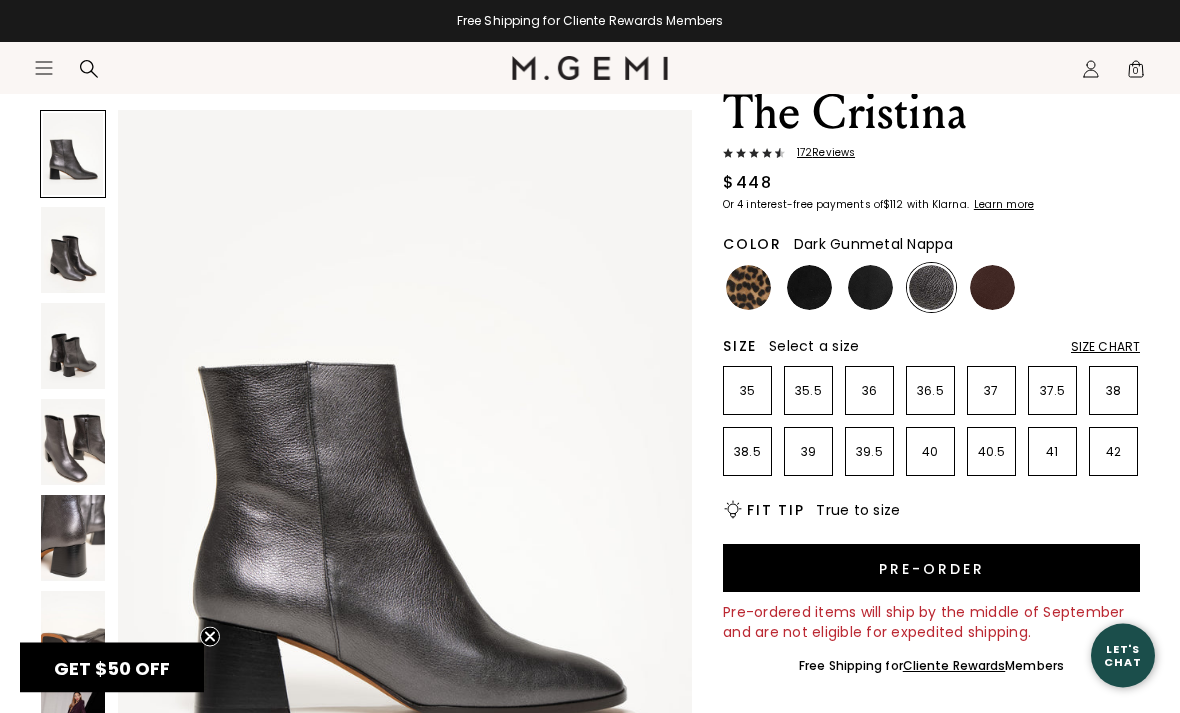 scroll, scrollTop: 125, scrollLeft: 0, axis: vertical 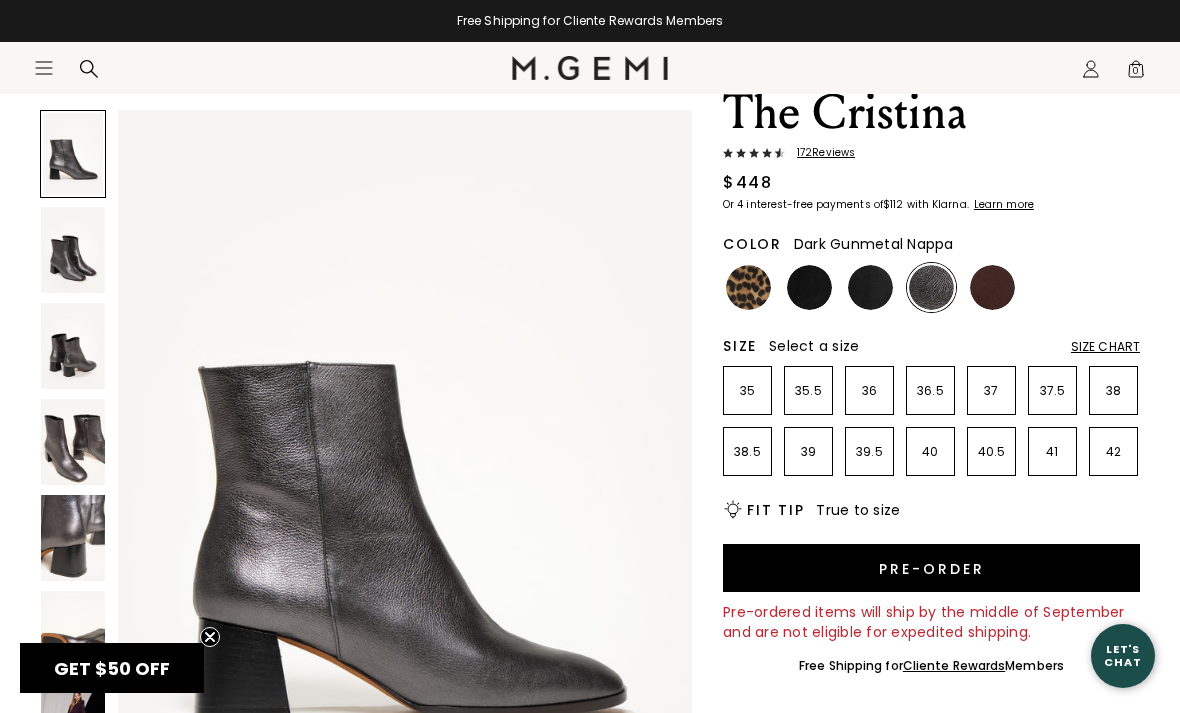 click at bounding box center [992, 287] 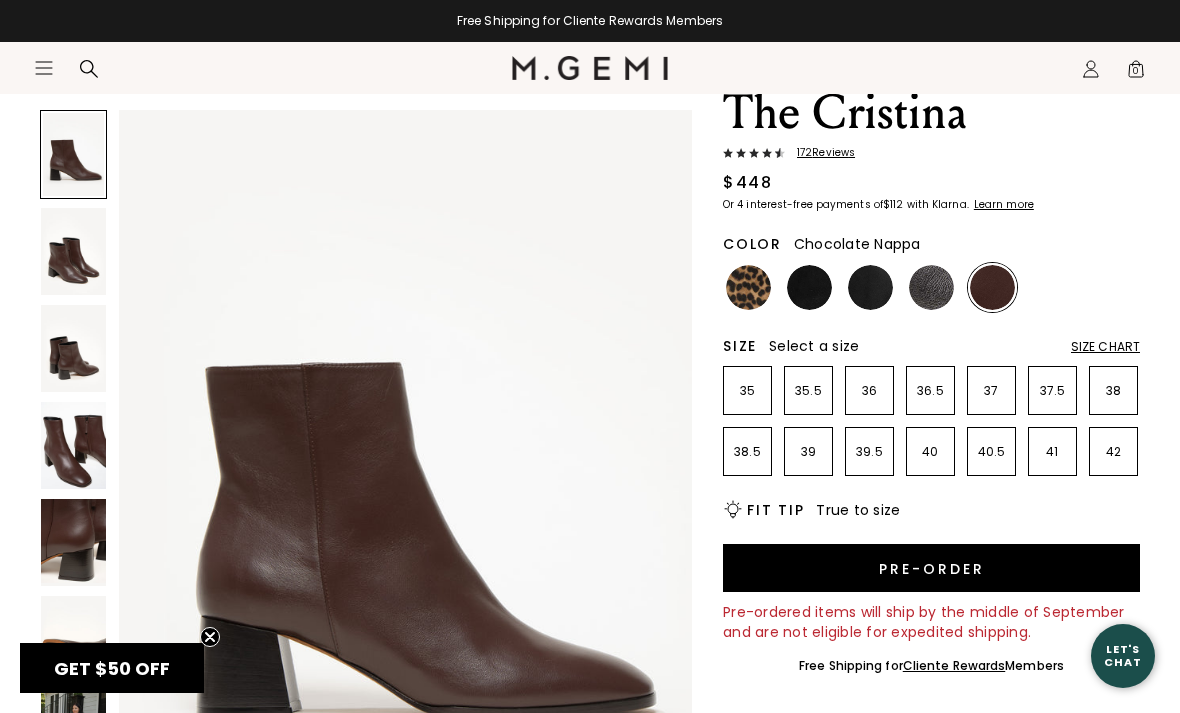 scroll, scrollTop: 0, scrollLeft: 0, axis: both 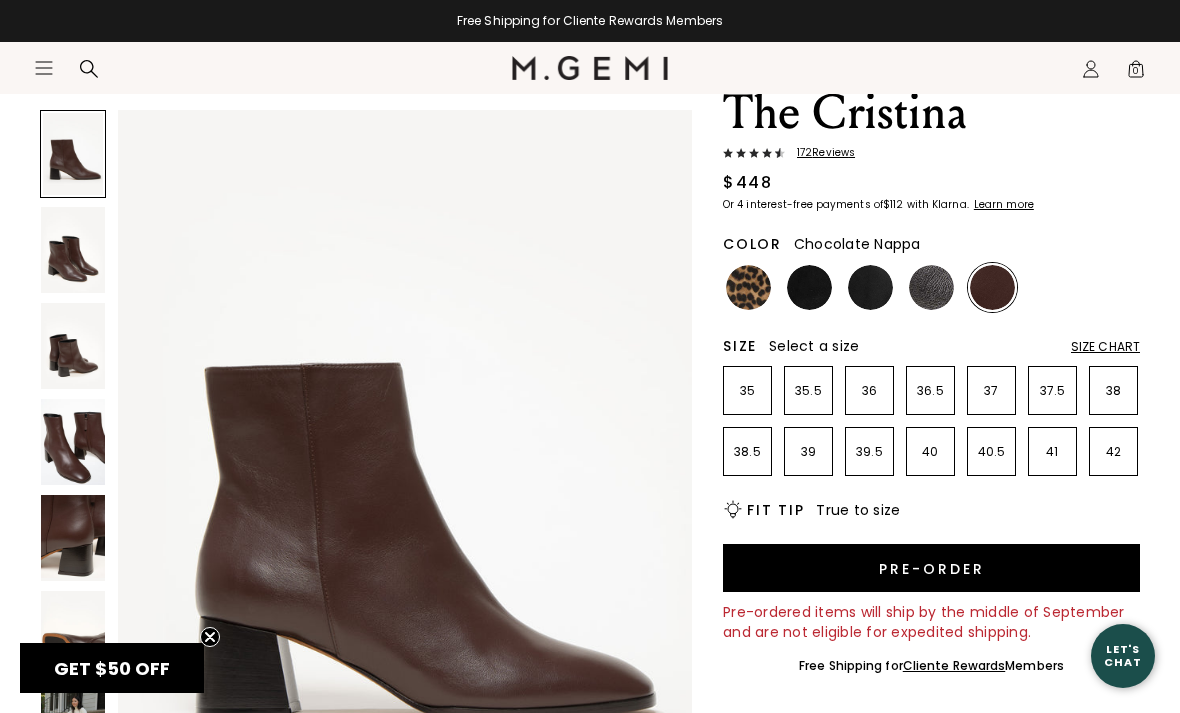 click at bounding box center (931, 287) 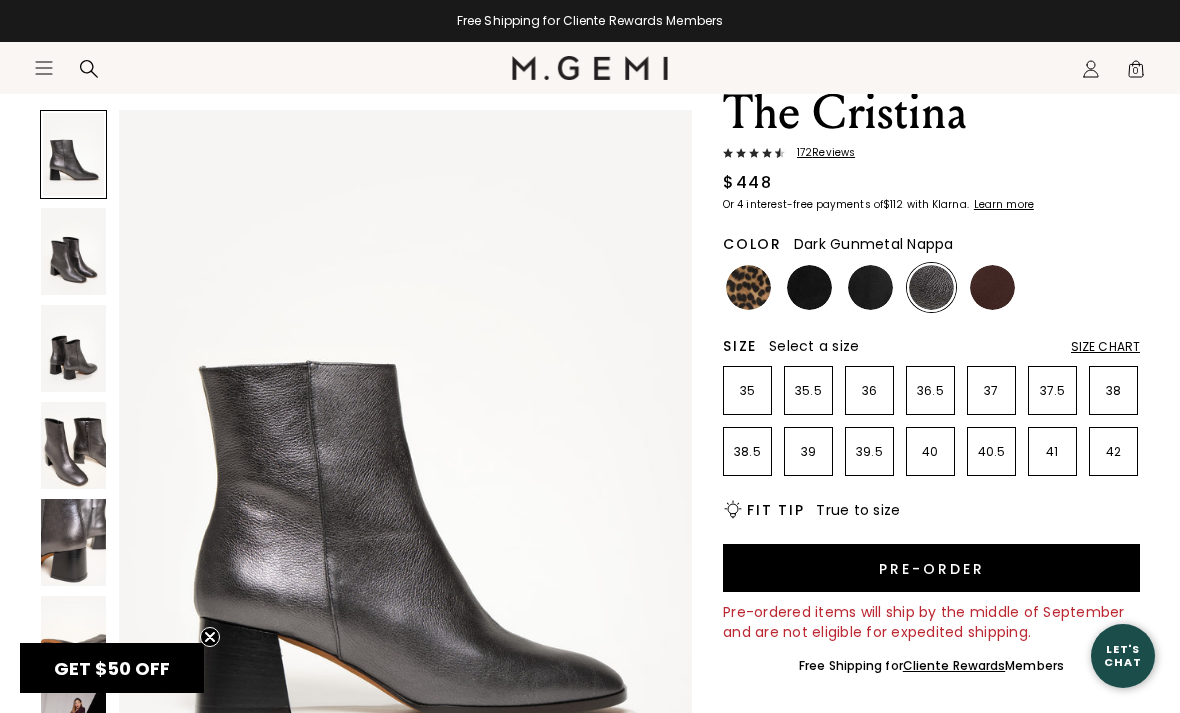scroll, scrollTop: 0, scrollLeft: 0, axis: both 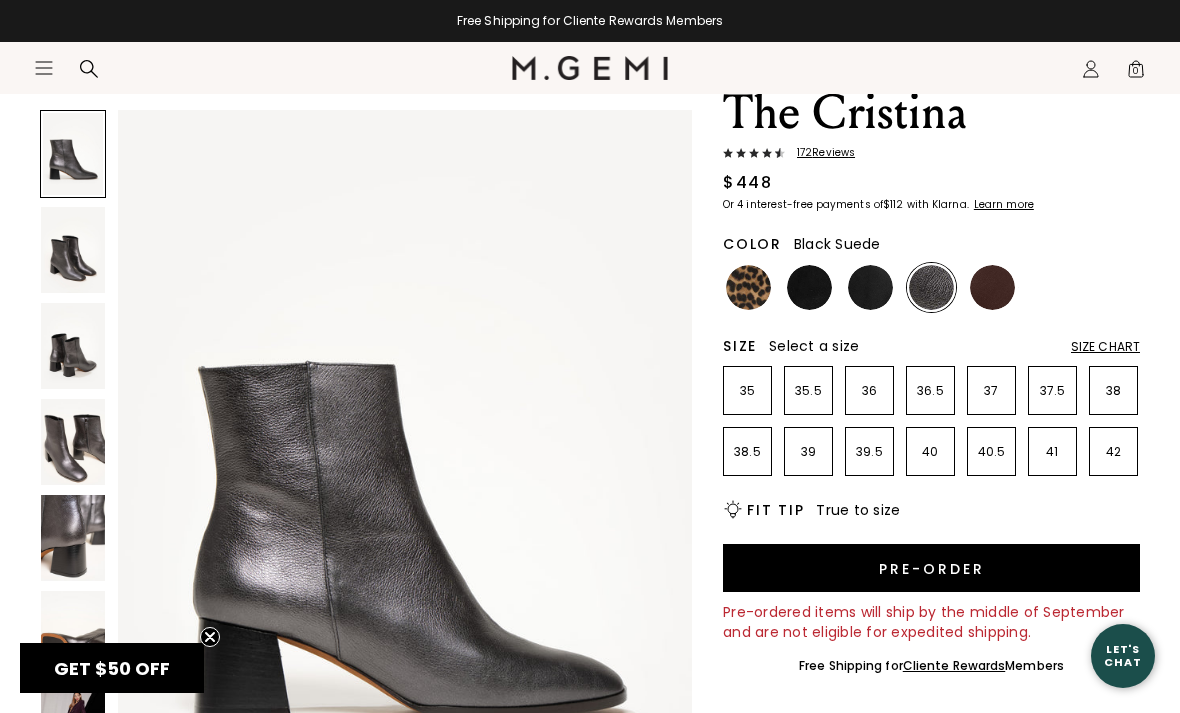 click at bounding box center [809, 287] 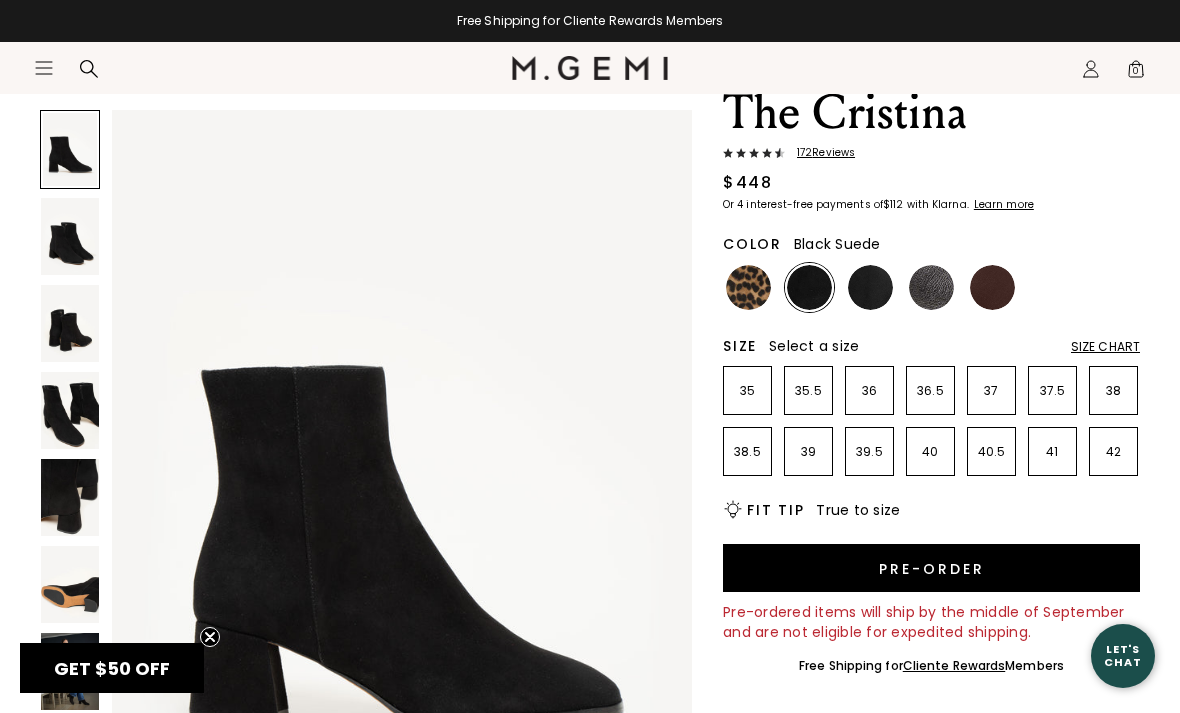 scroll, scrollTop: 0, scrollLeft: 0, axis: both 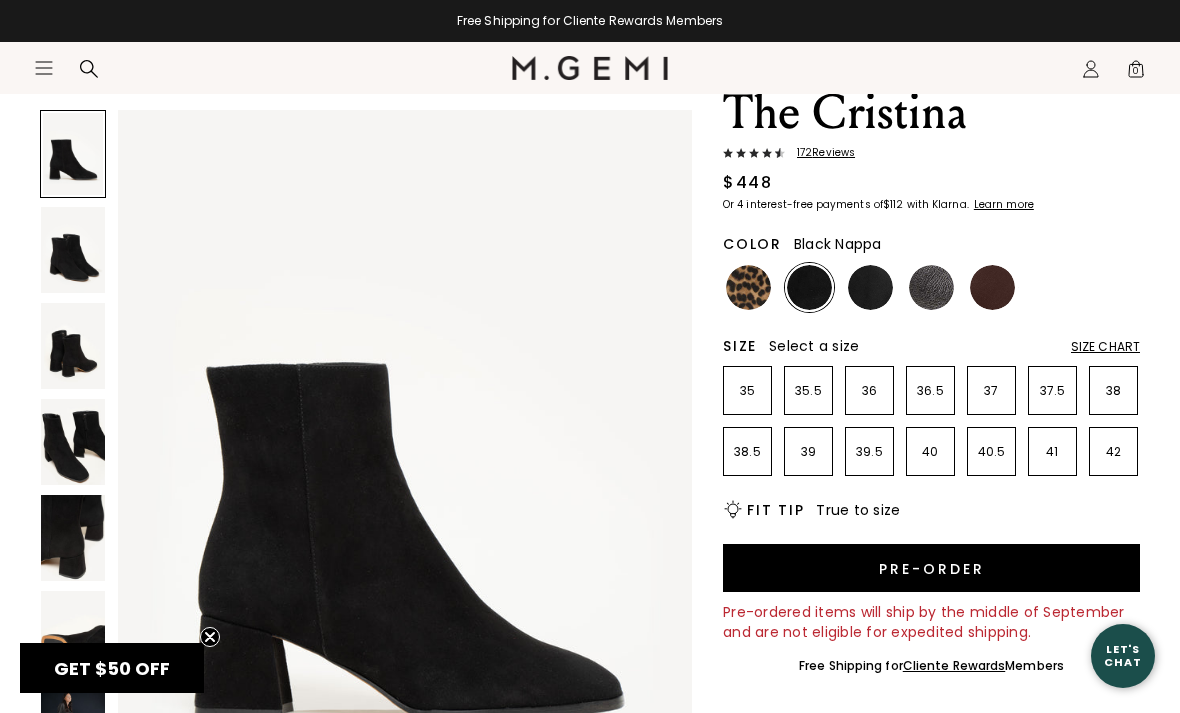 click at bounding box center (870, 287) 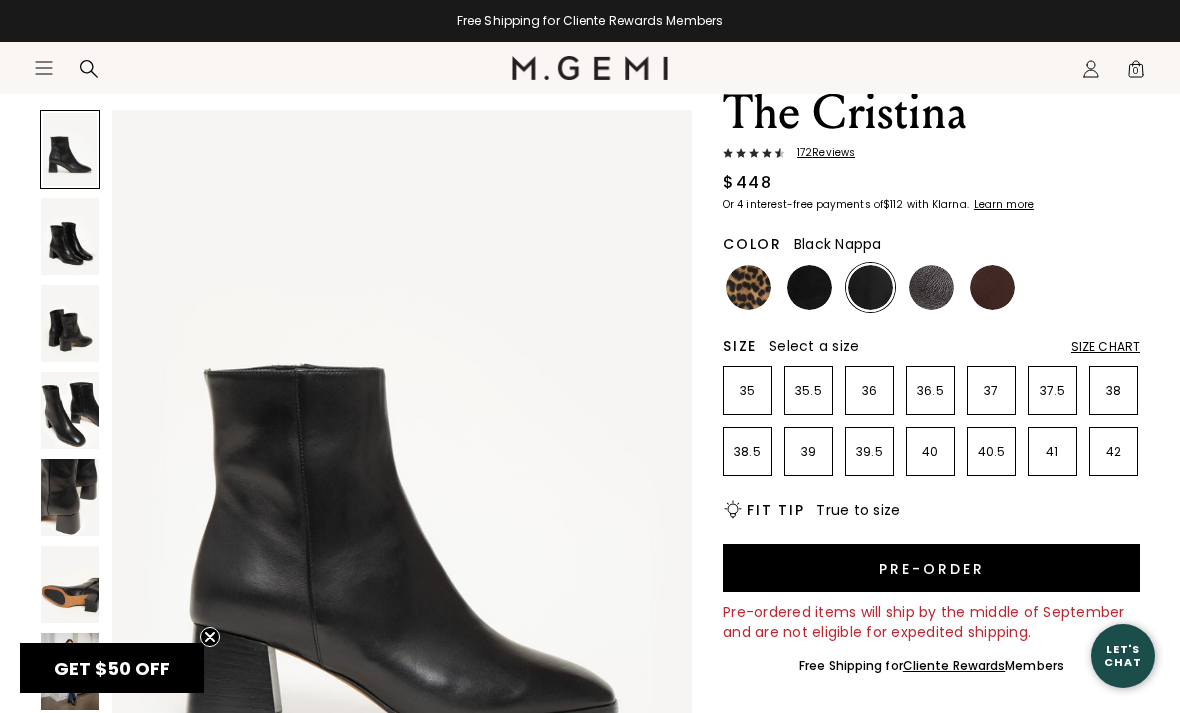 scroll, scrollTop: 0, scrollLeft: 0, axis: both 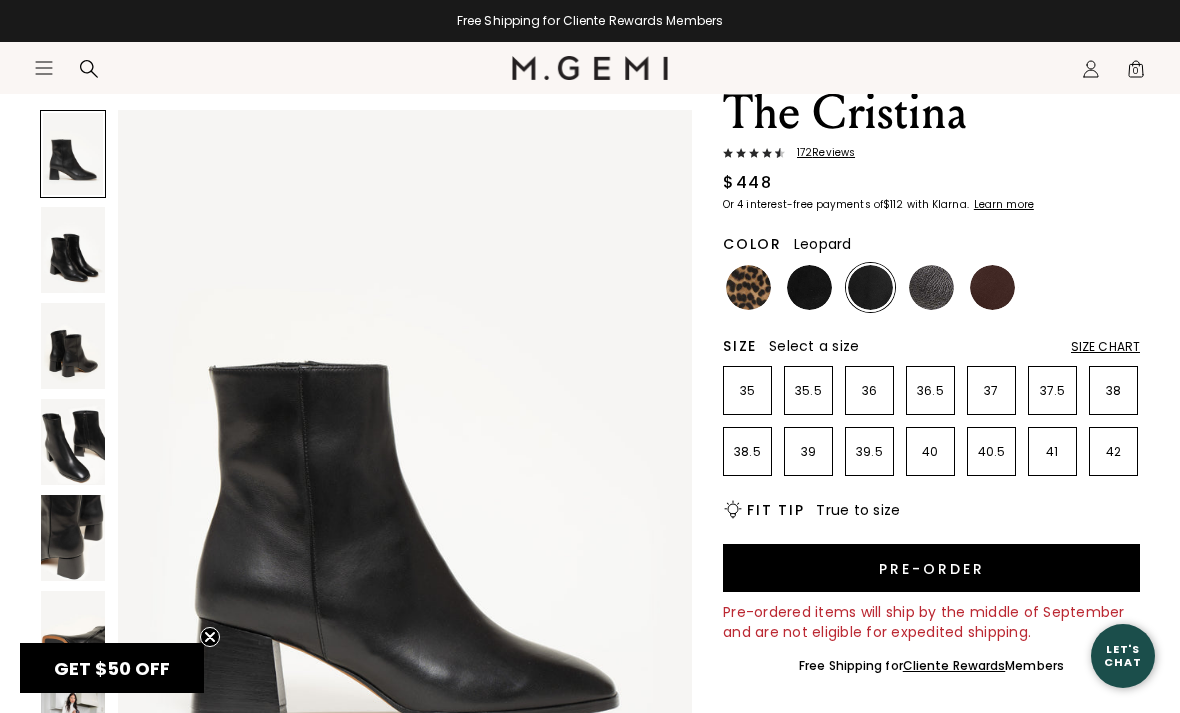 click at bounding box center [748, 287] 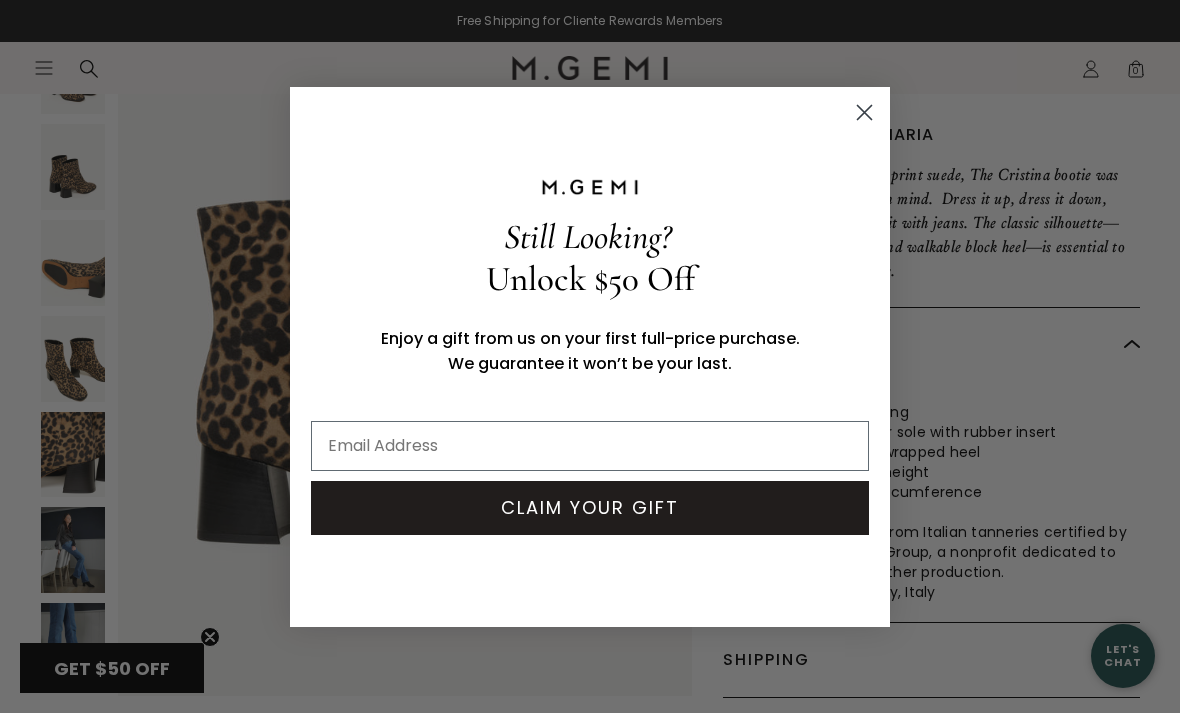 scroll, scrollTop: 721, scrollLeft: 0, axis: vertical 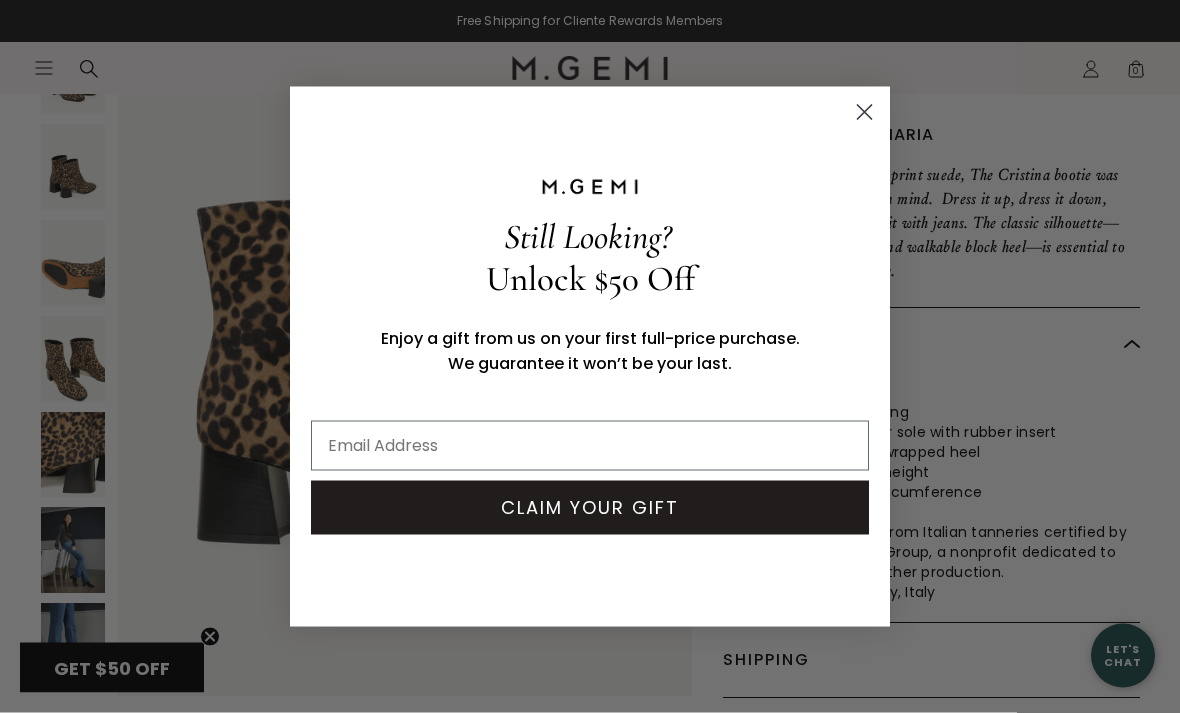 click 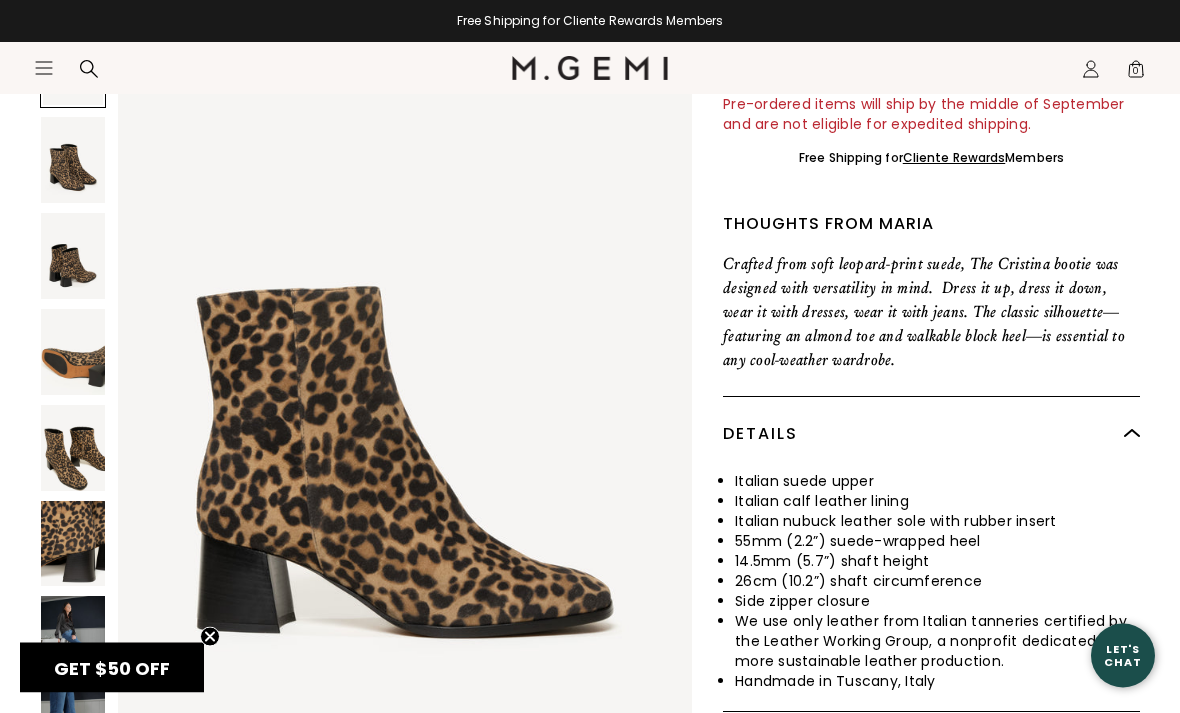 scroll, scrollTop: 630, scrollLeft: 0, axis: vertical 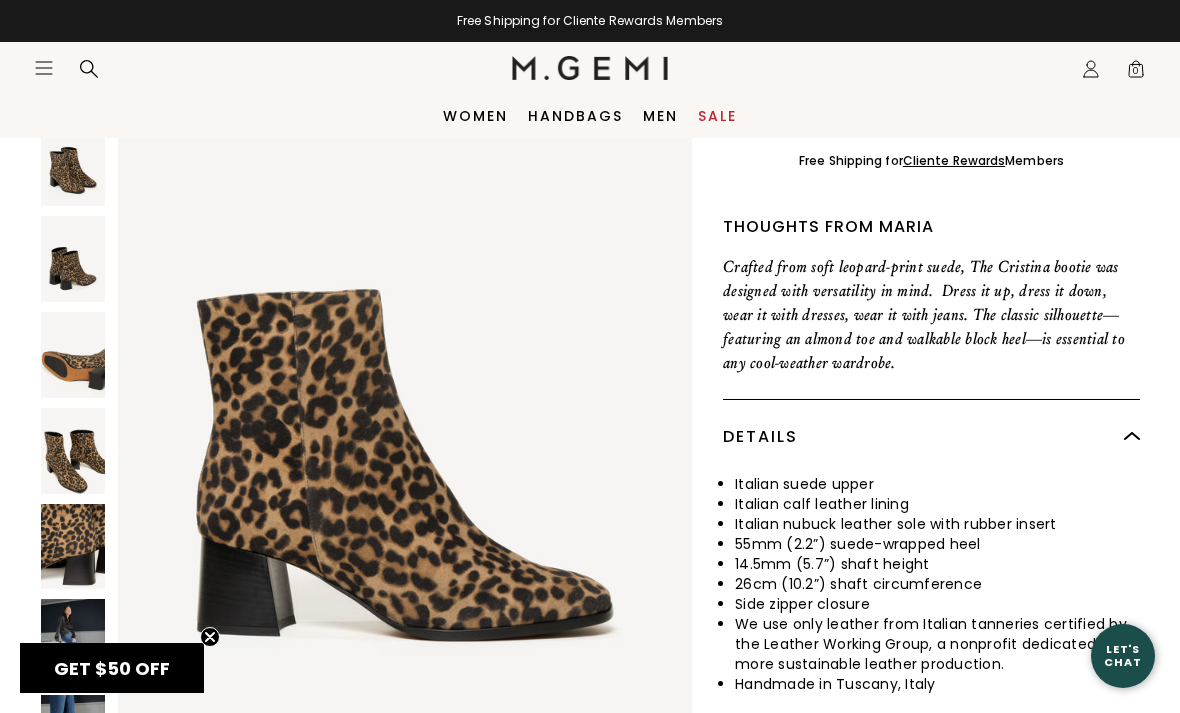 click on "Icons/20x20/hamburger@2x" 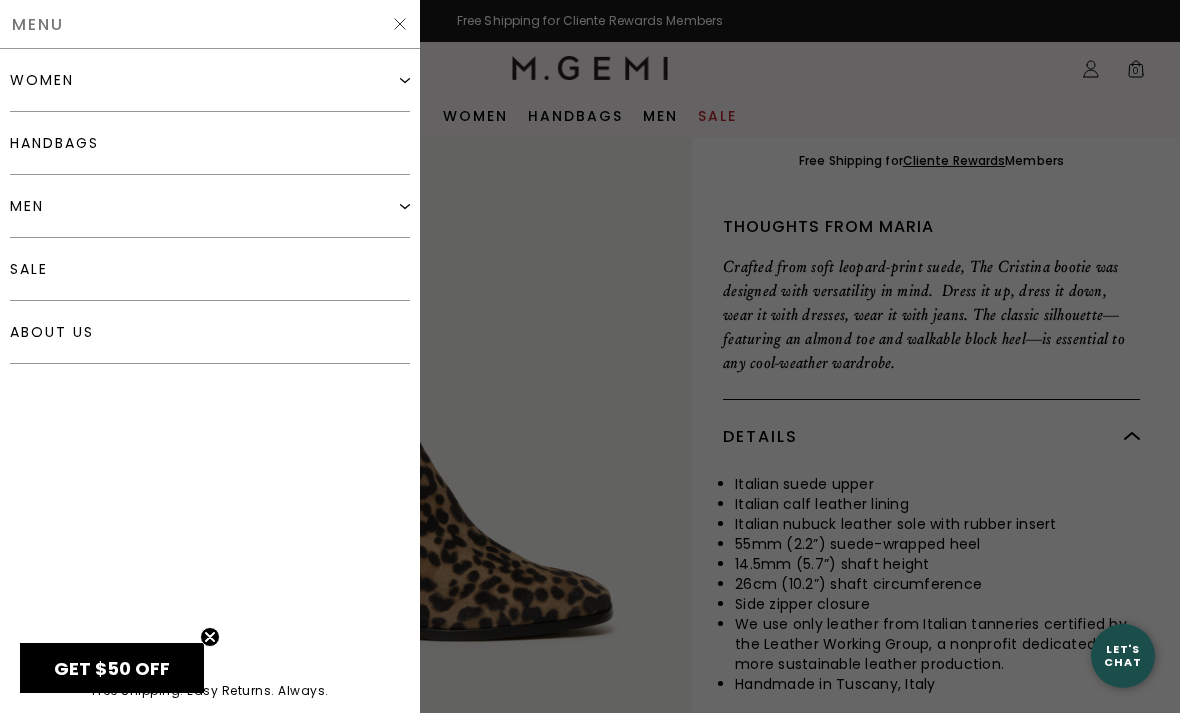 click on "women" at bounding box center (42, 80) 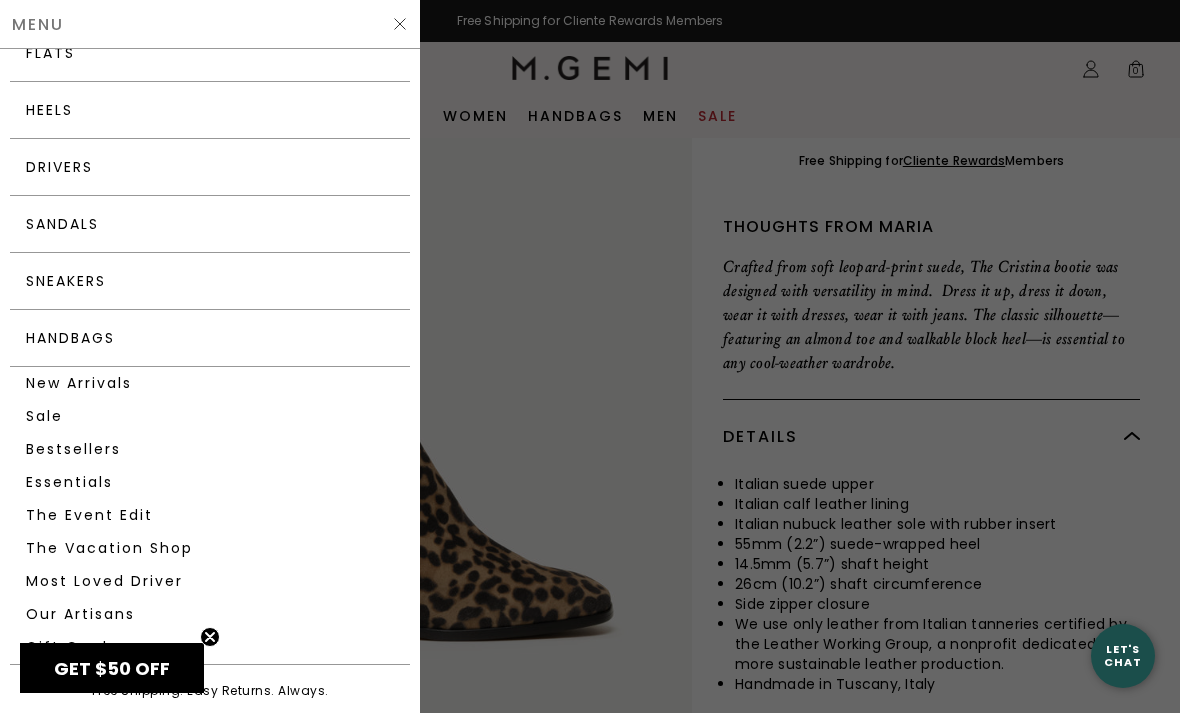 scroll, scrollTop: 165, scrollLeft: 0, axis: vertical 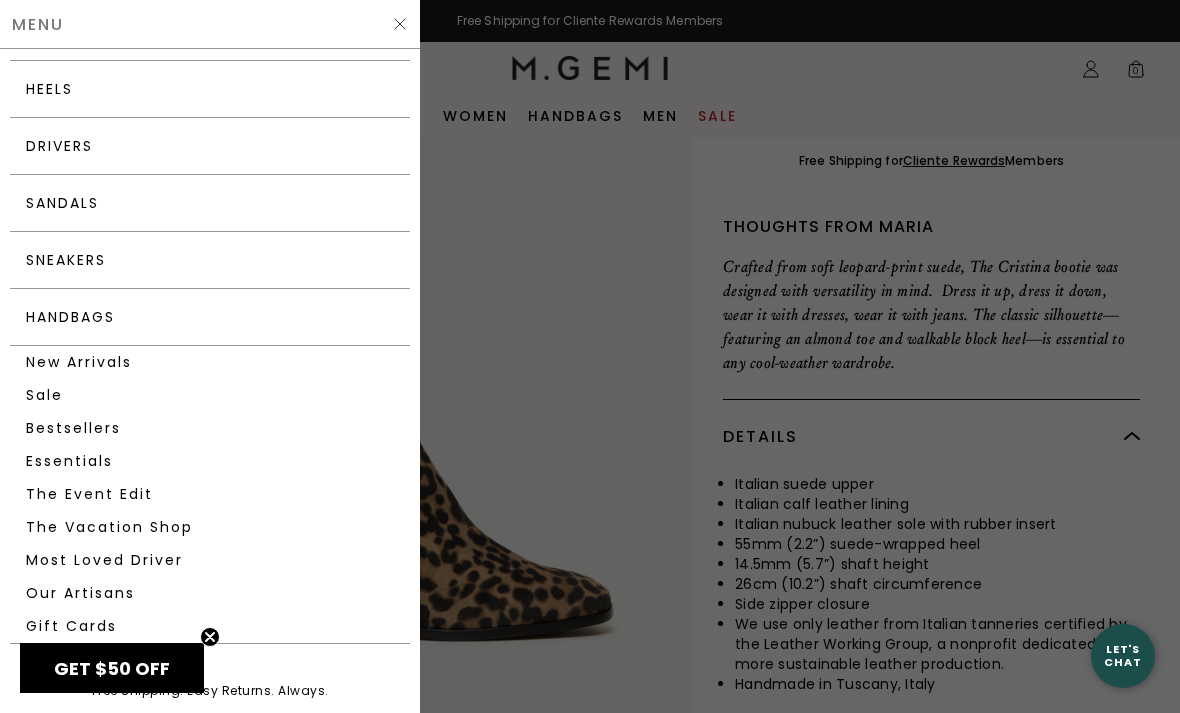 click on "New Arrivals" at bounding box center [210, 362] 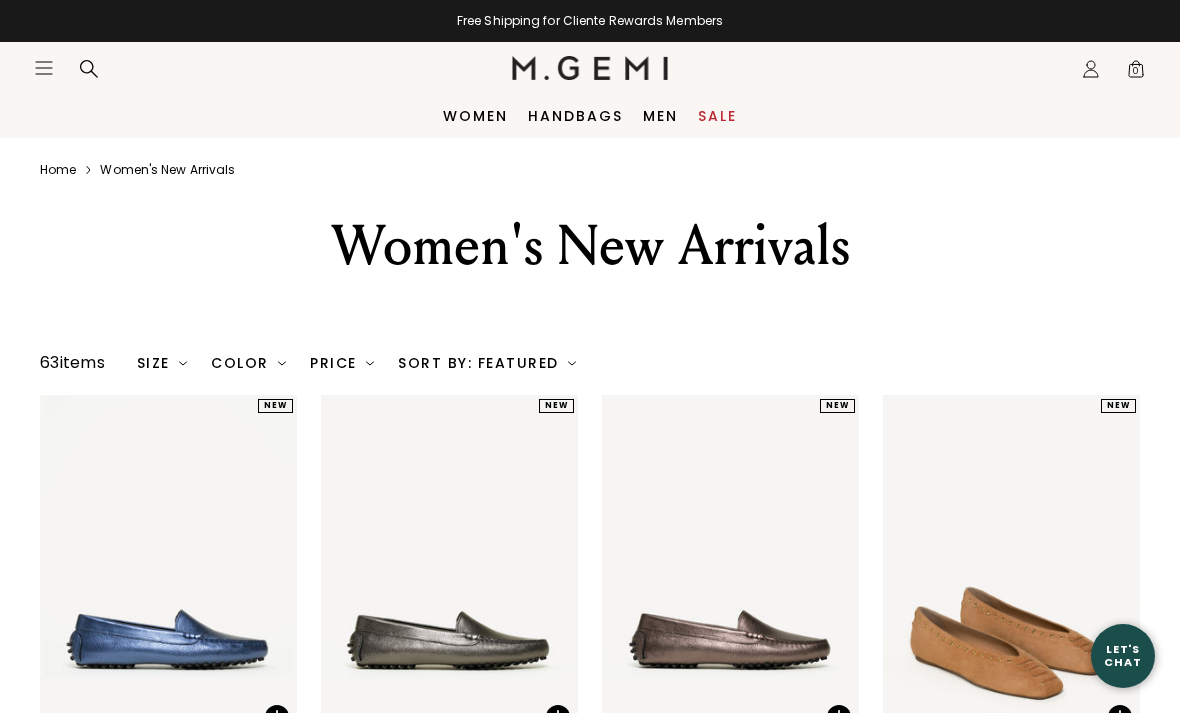 scroll, scrollTop: 0, scrollLeft: 0, axis: both 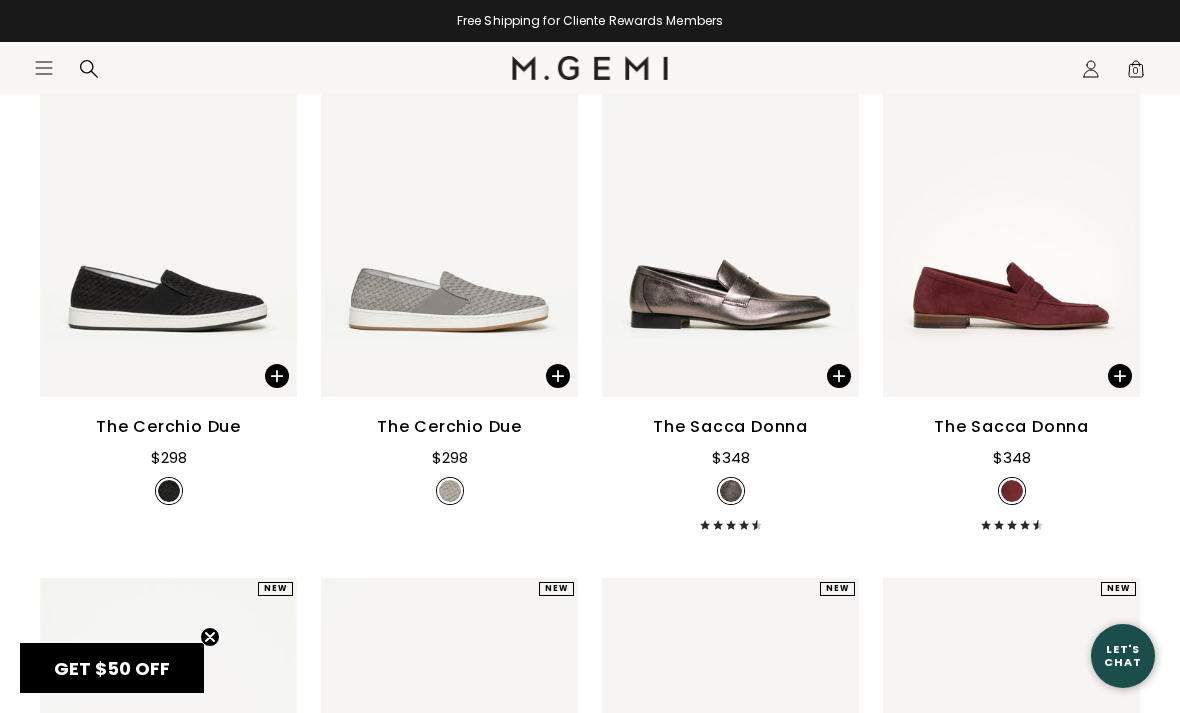 click on "The Sacca Donna" at bounding box center [1011, 427] 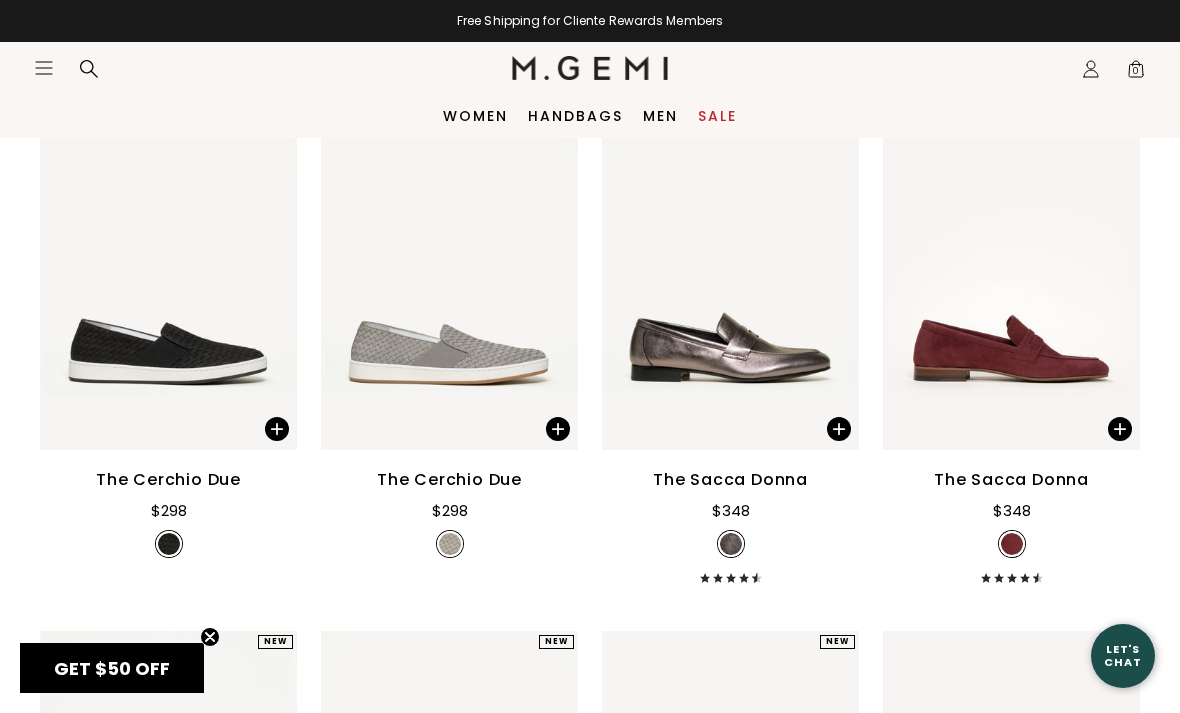 scroll, scrollTop: 6034, scrollLeft: 0, axis: vertical 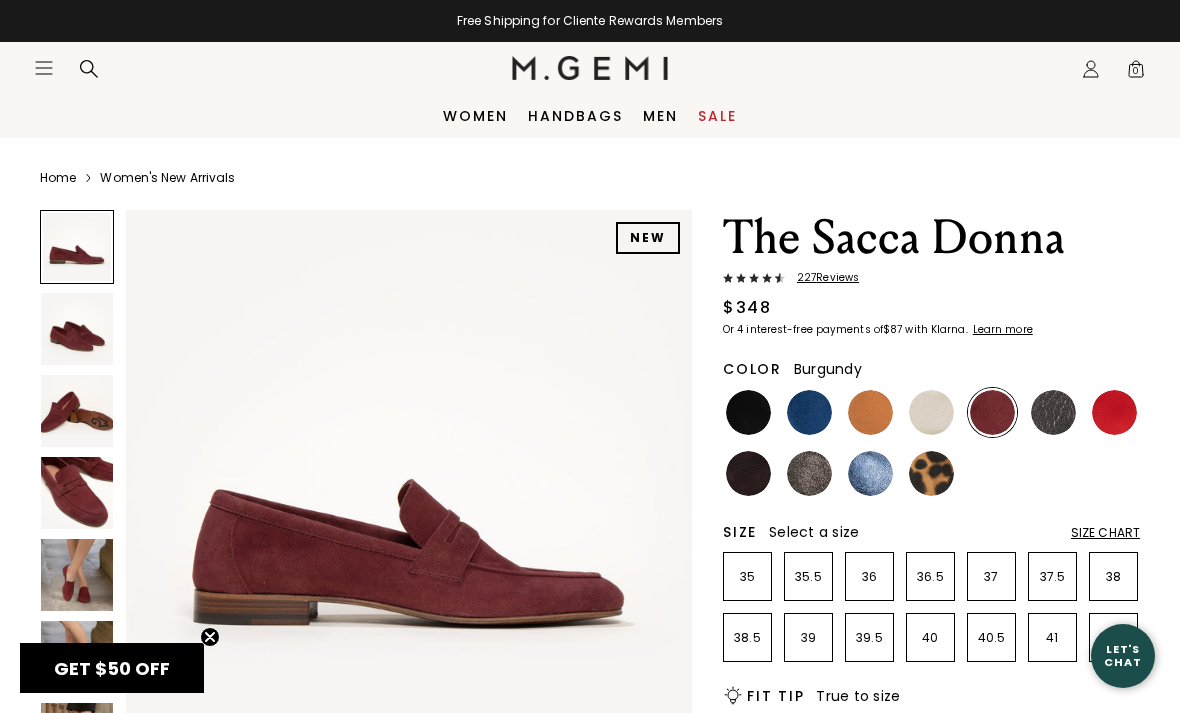 click at bounding box center [77, 493] 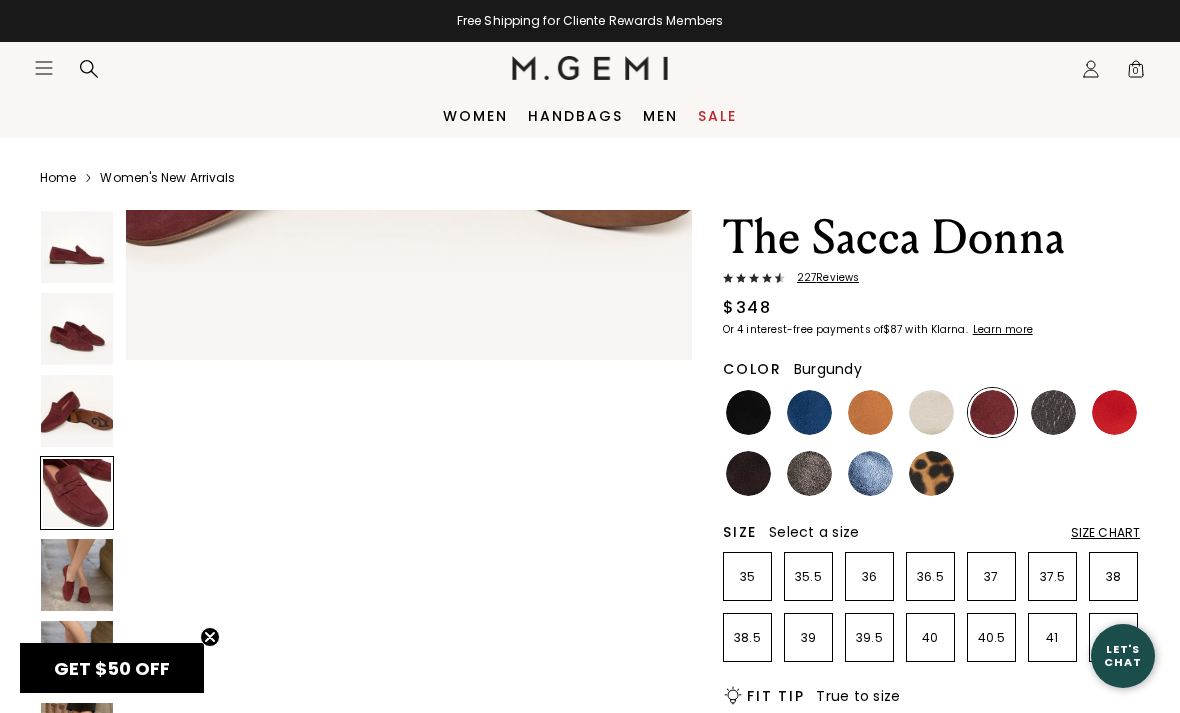 scroll, scrollTop: 1758, scrollLeft: 0, axis: vertical 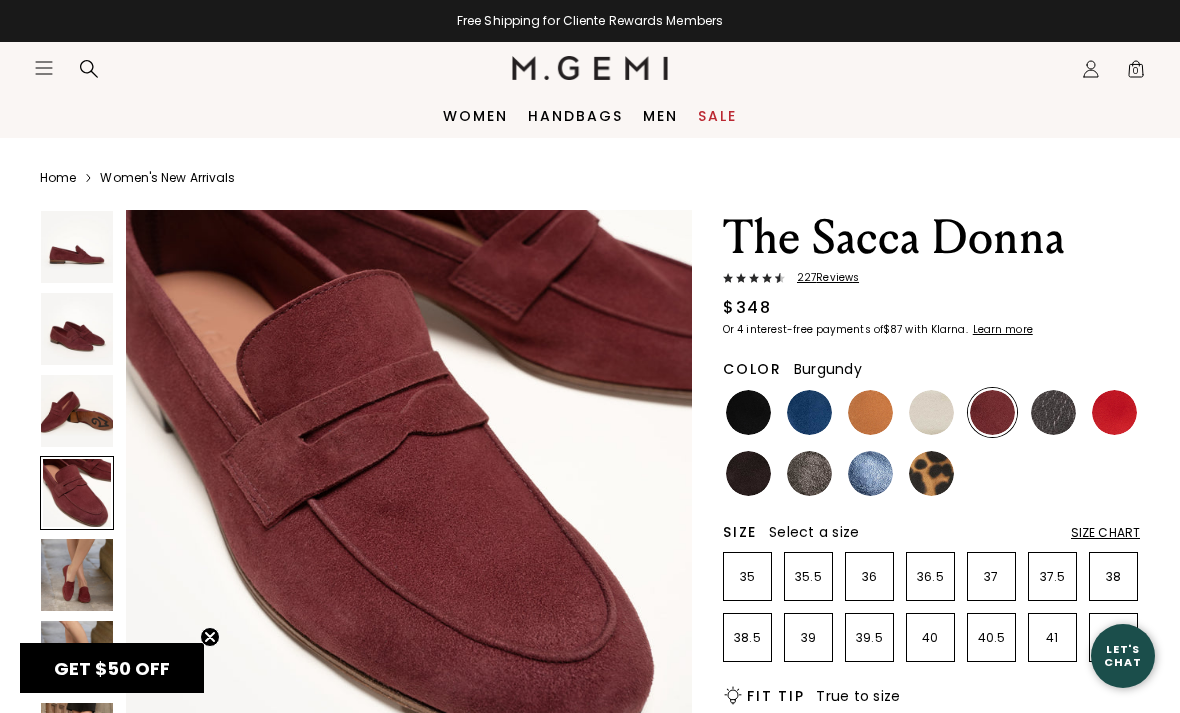 click at bounding box center (77, 411) 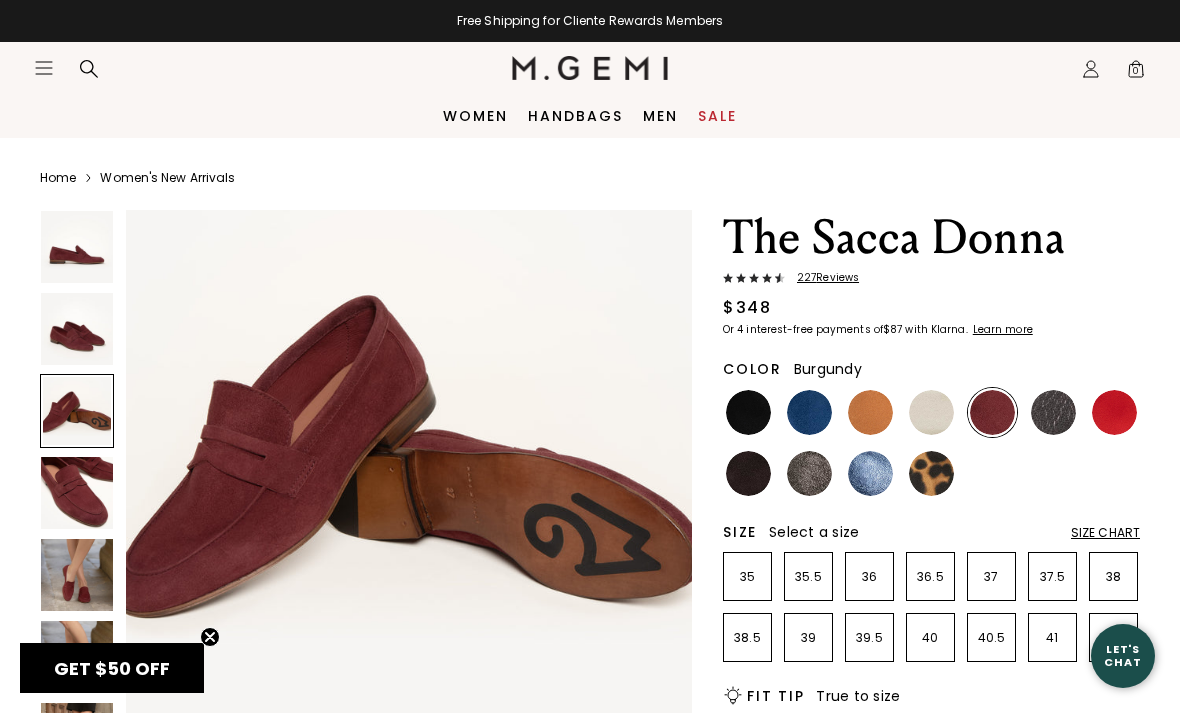 scroll, scrollTop: 1172, scrollLeft: 0, axis: vertical 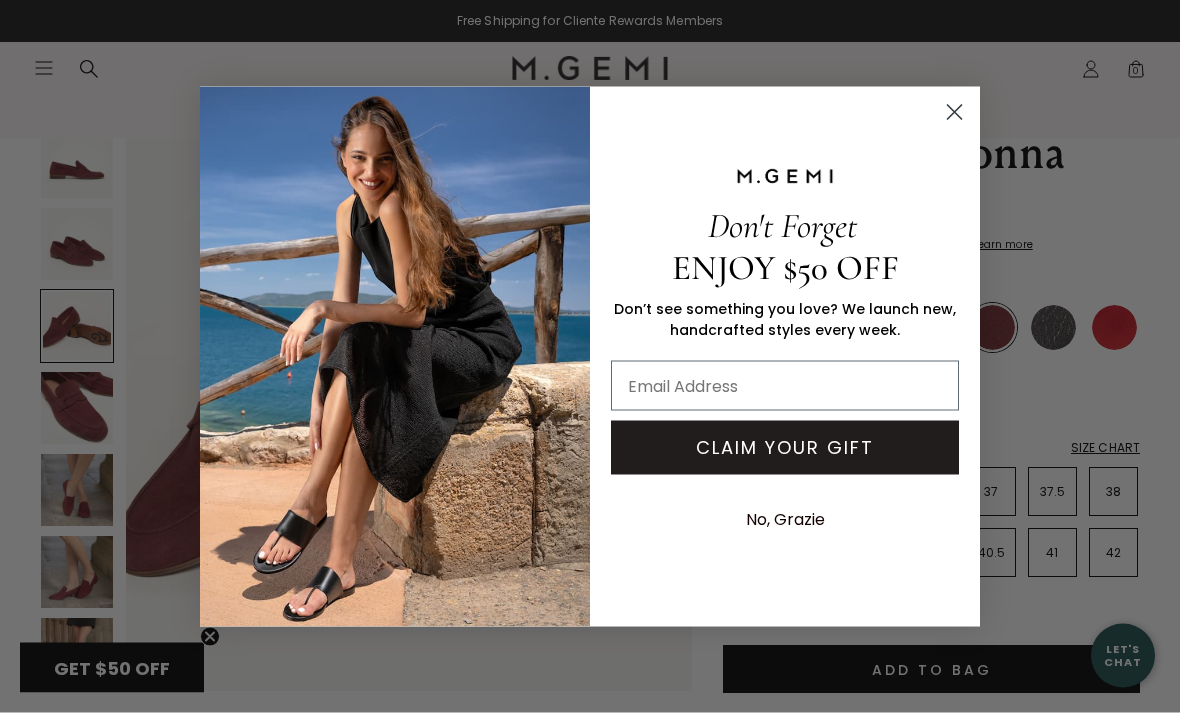click 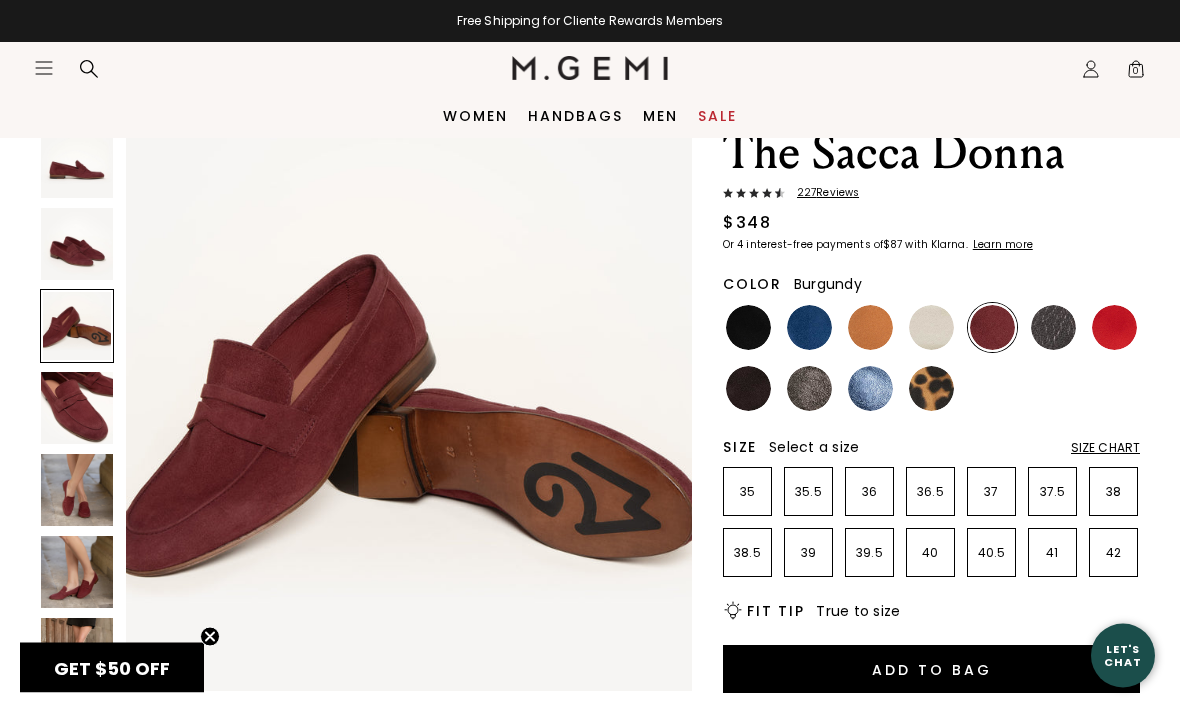scroll, scrollTop: 85, scrollLeft: 0, axis: vertical 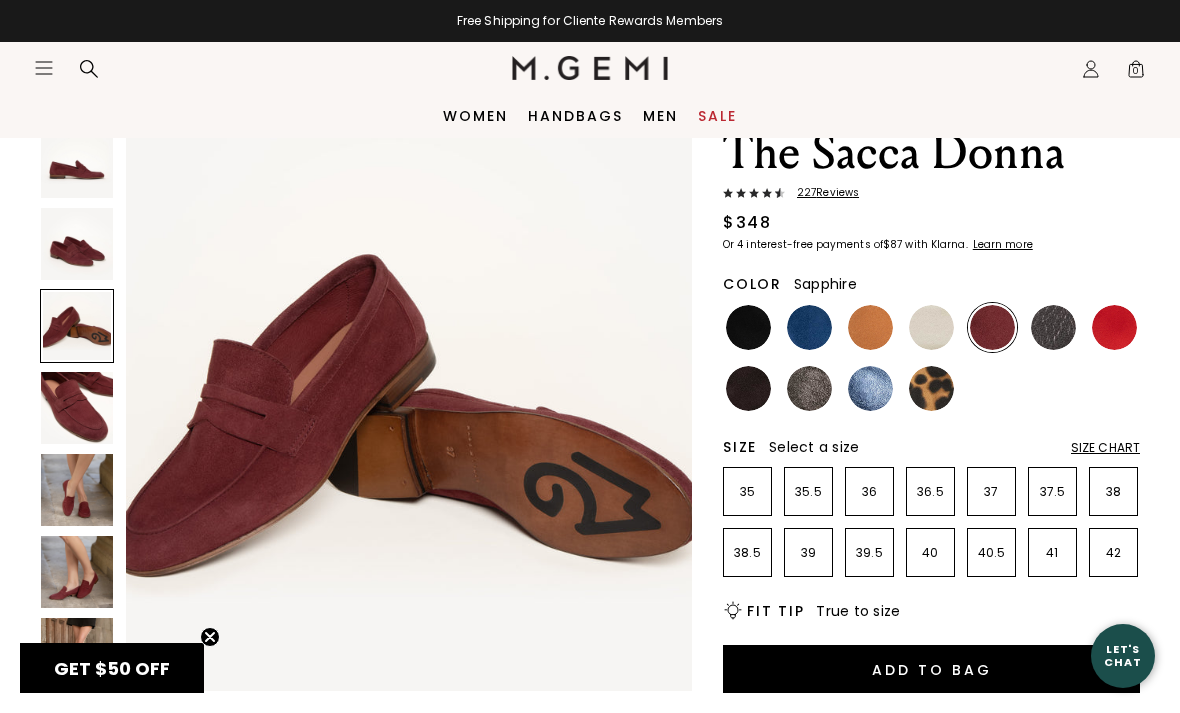 click at bounding box center [870, 388] 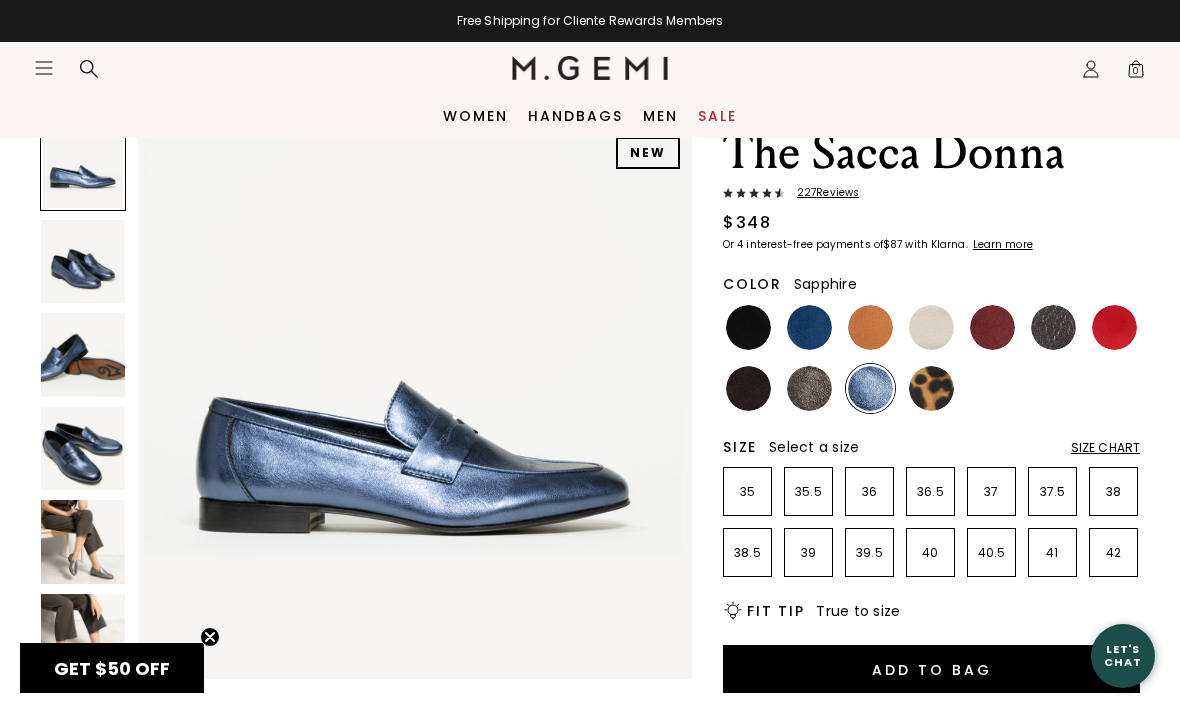 scroll, scrollTop: 0, scrollLeft: 0, axis: both 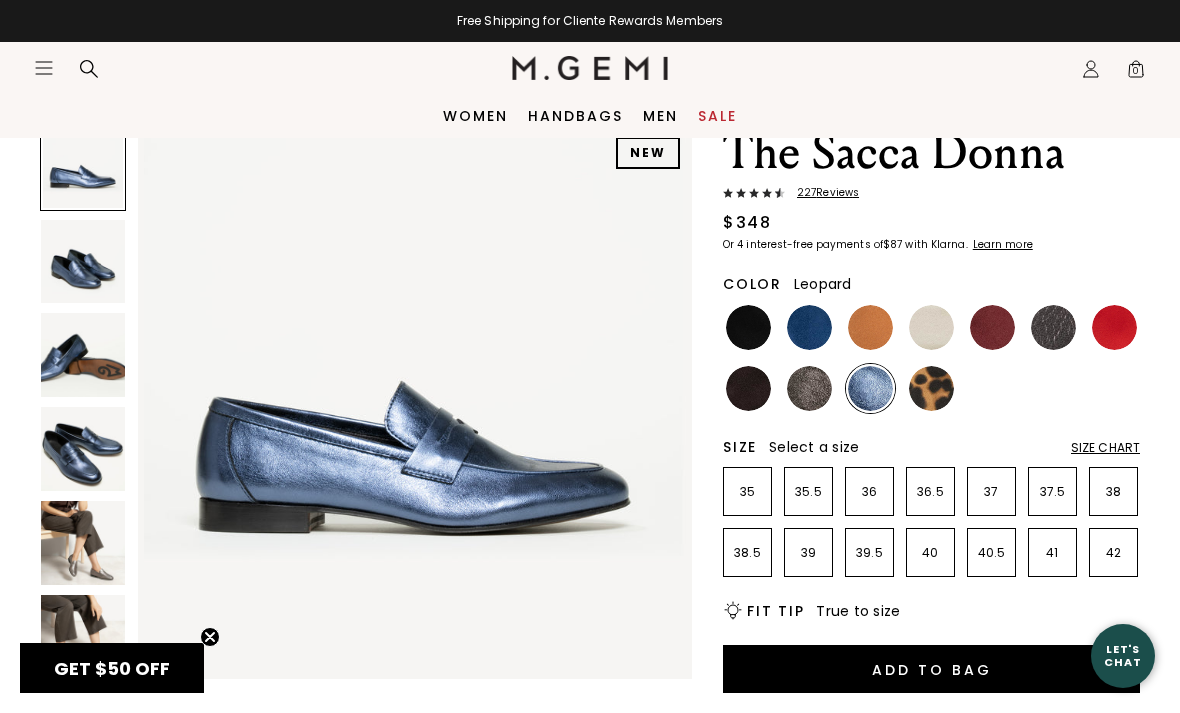 click at bounding box center [931, 388] 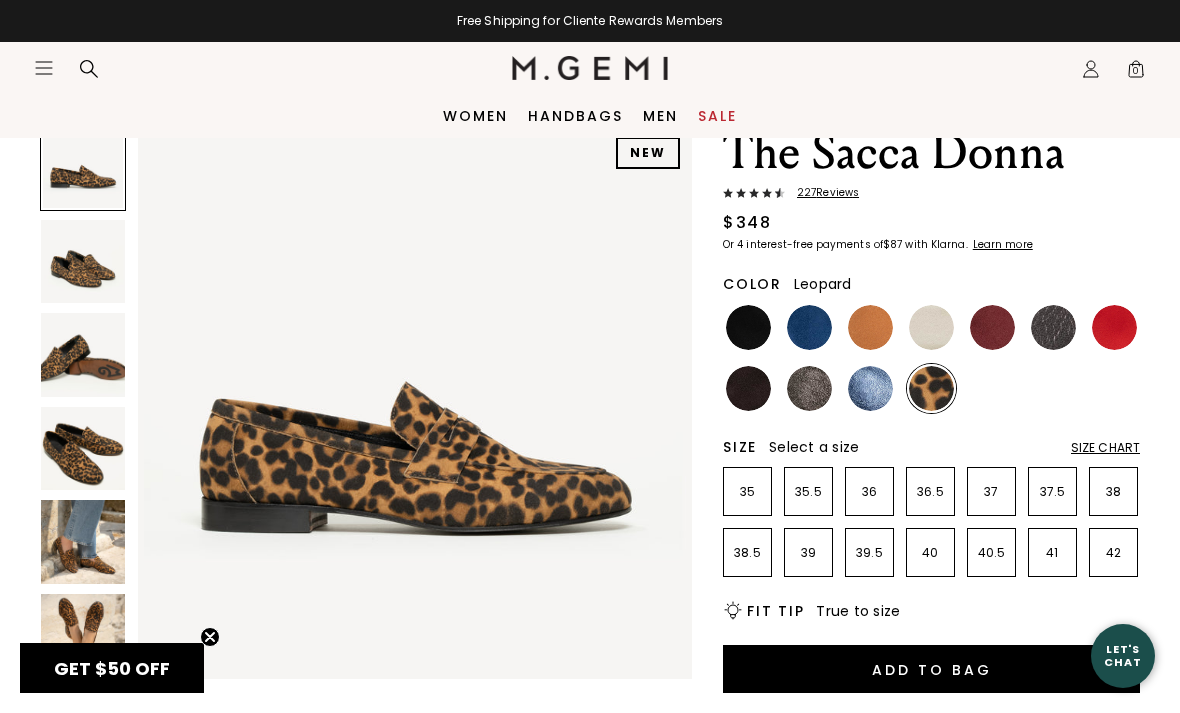 scroll, scrollTop: 0, scrollLeft: 0, axis: both 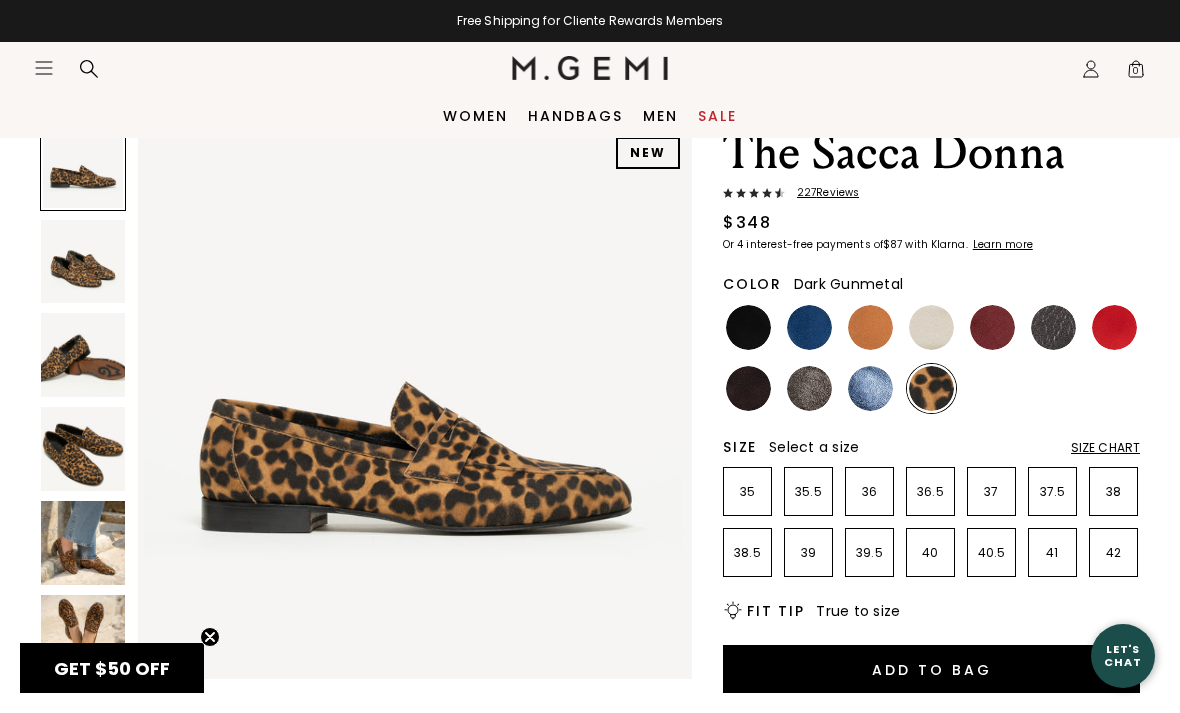 click at bounding box center (1053, 327) 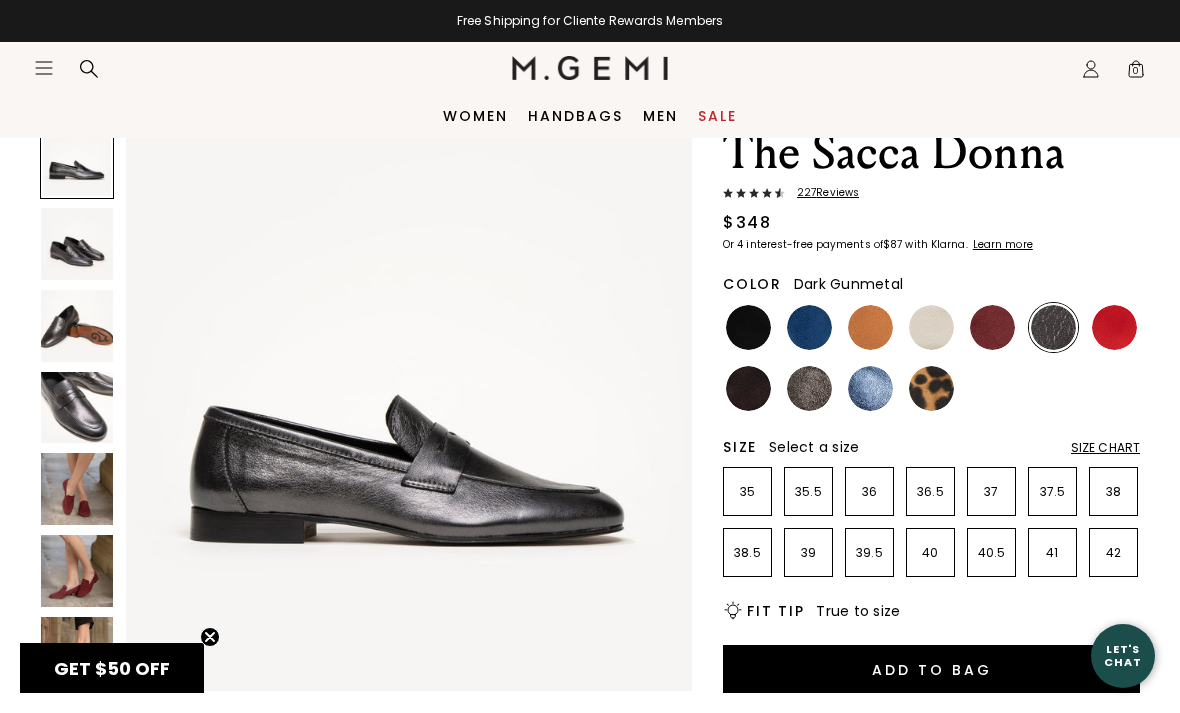 scroll, scrollTop: 0, scrollLeft: 0, axis: both 